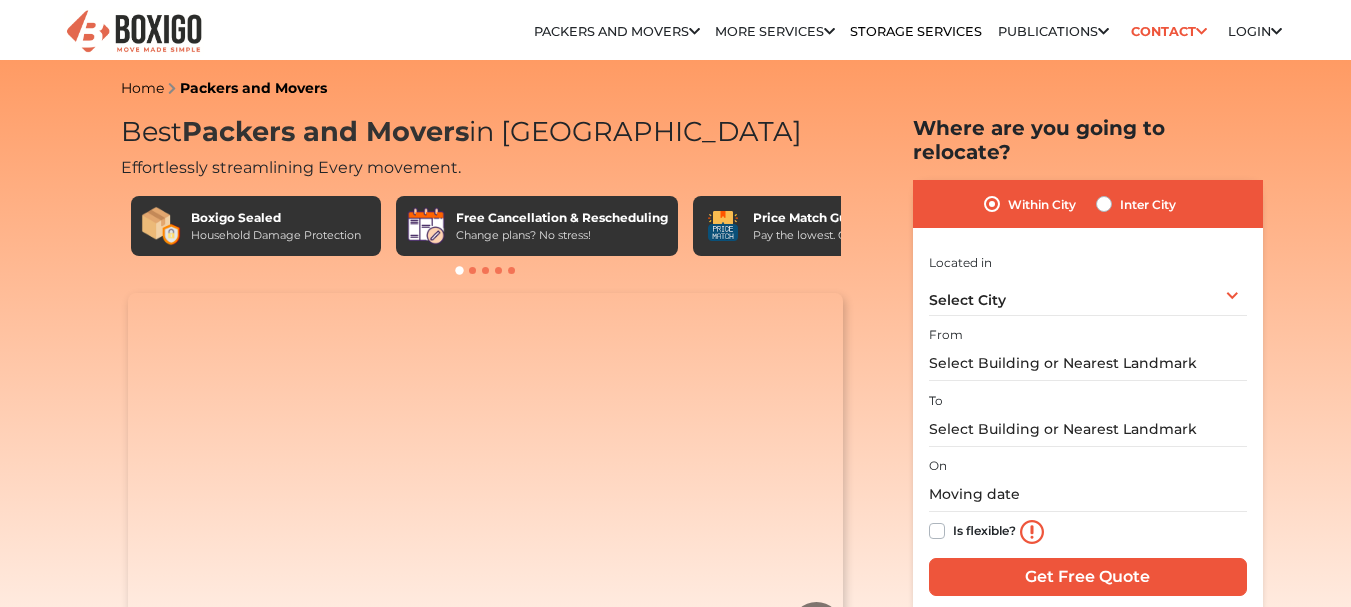 scroll, scrollTop: 0, scrollLeft: 0, axis: both 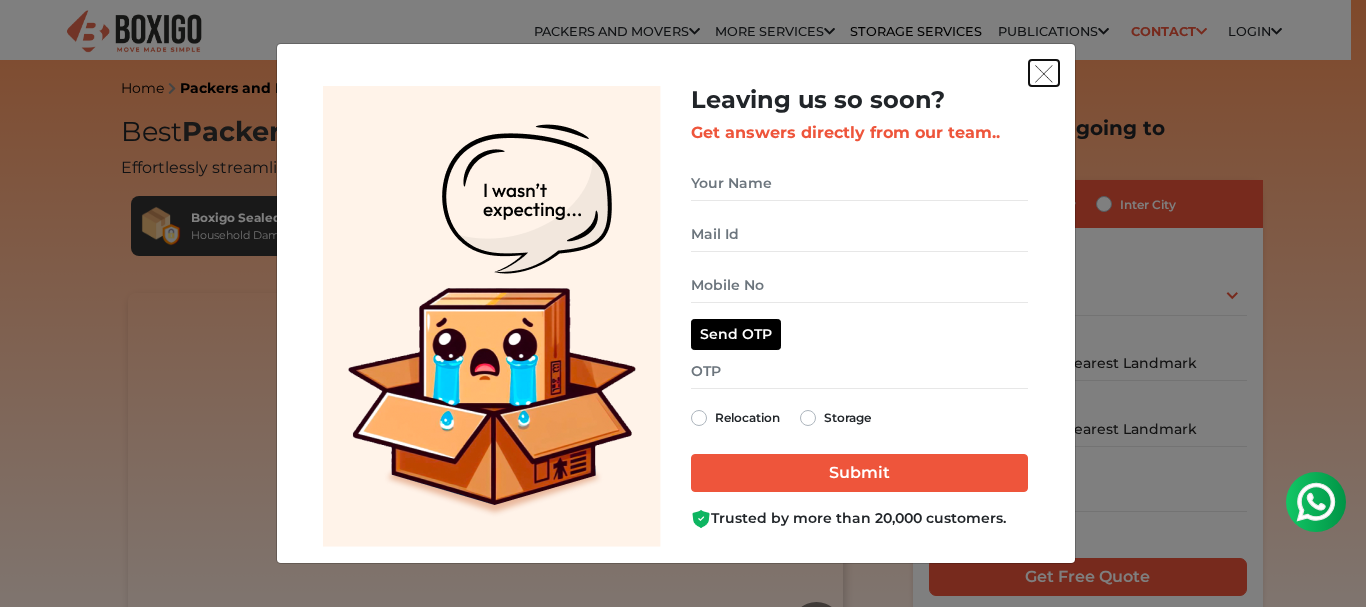 click at bounding box center (1044, 74) 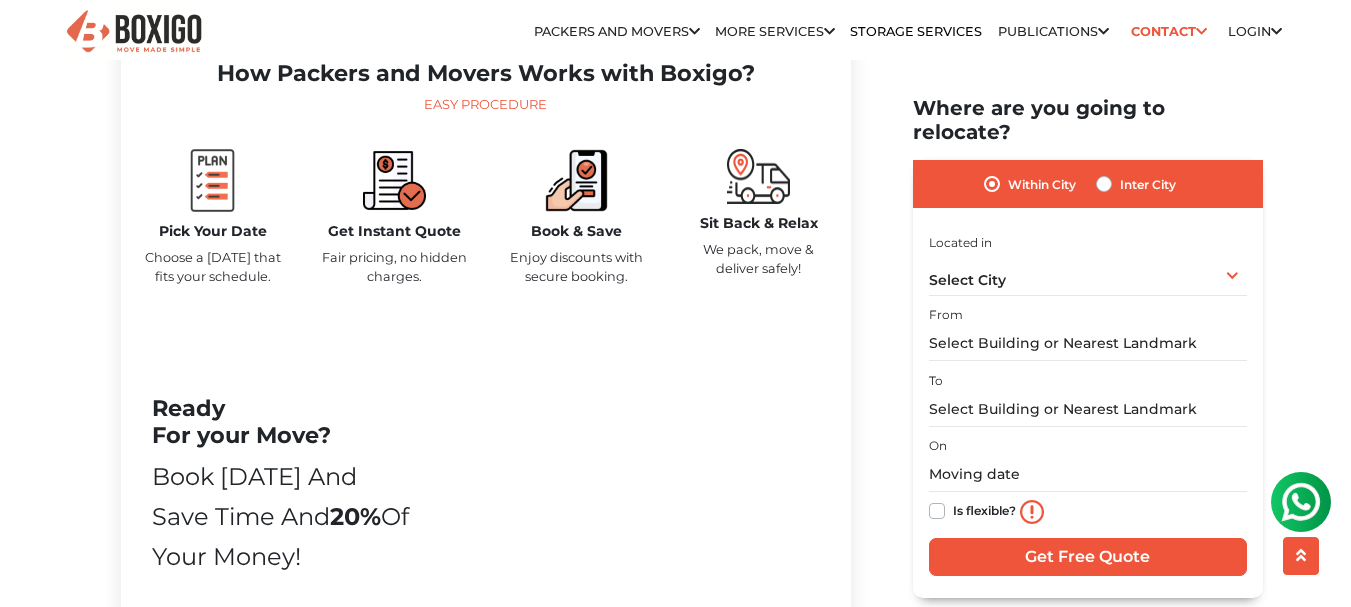 scroll, scrollTop: 0, scrollLeft: 0, axis: both 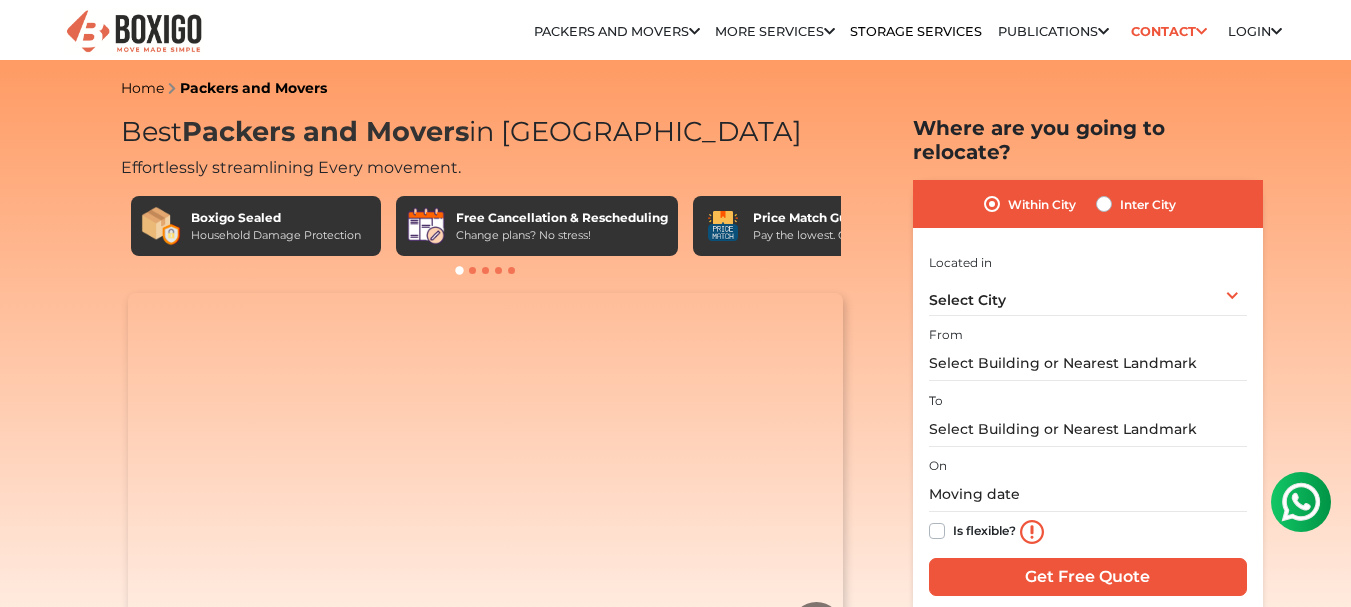 click on "Home
Packers and Movers
Best  Packers and Movers  in India
Effortlessly streamlining Every movement.
Boxigo Sealed
Household Damage Protection
Free Cancellation & Rescheduling
Change plans? No stress!" at bounding box center [675, 3397] 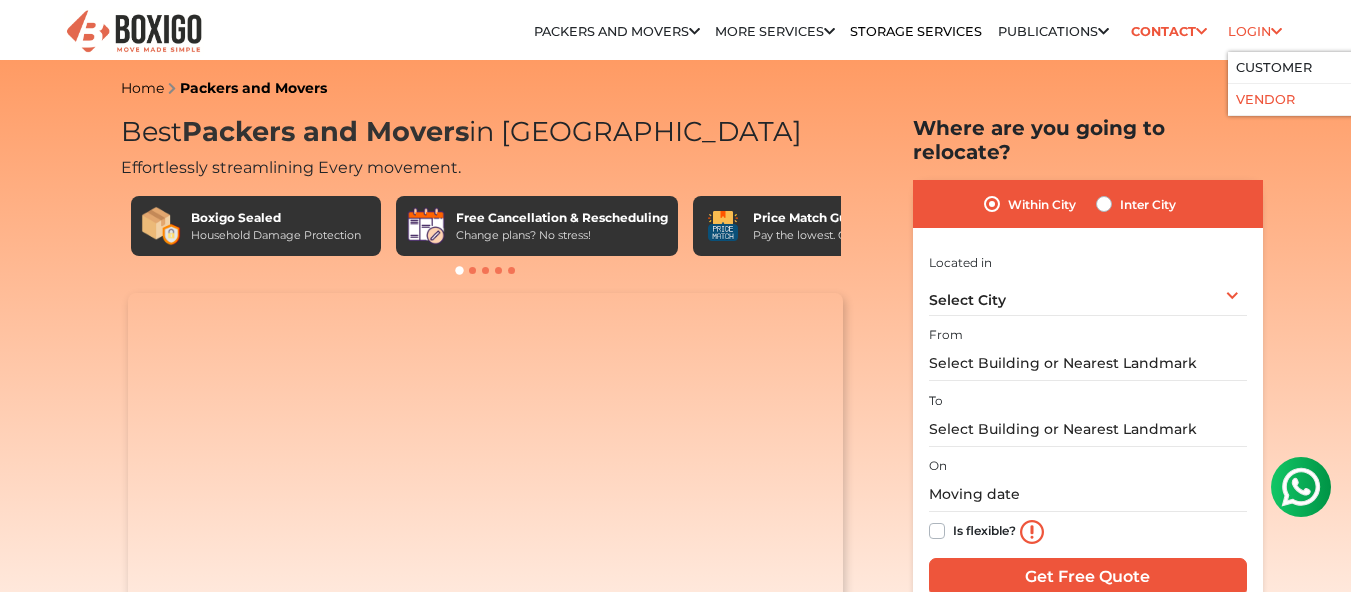 click on "Vendor" at bounding box center [1265, 99] 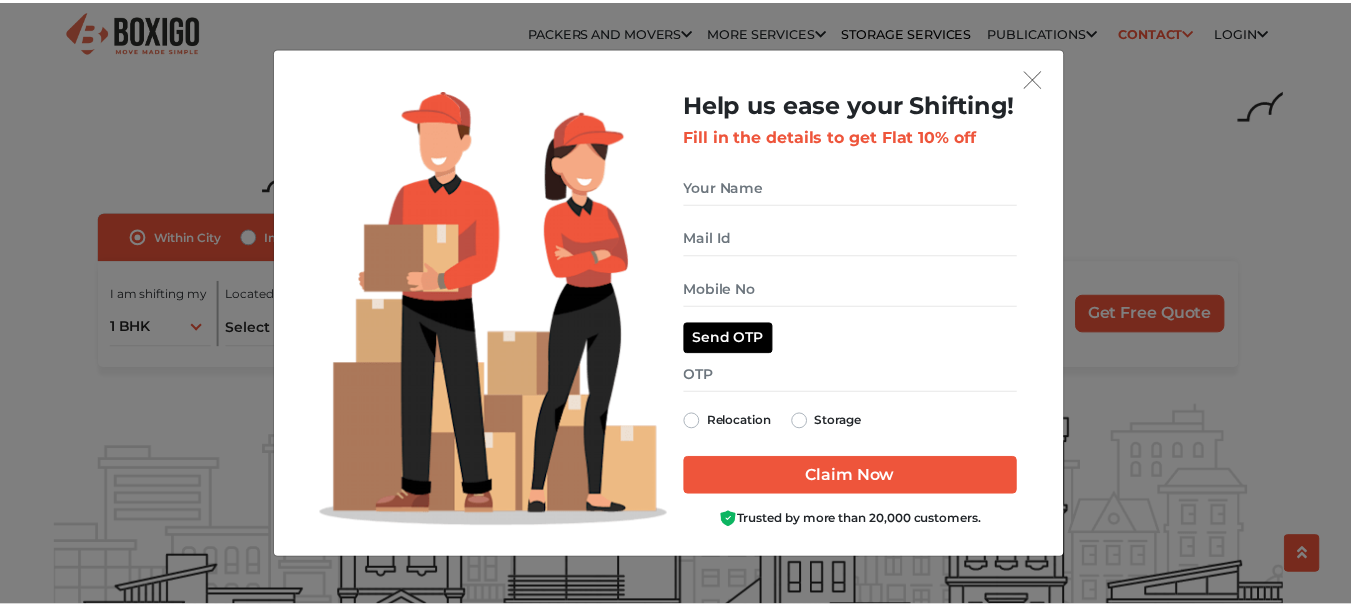 scroll, scrollTop: 2100, scrollLeft: 0, axis: vertical 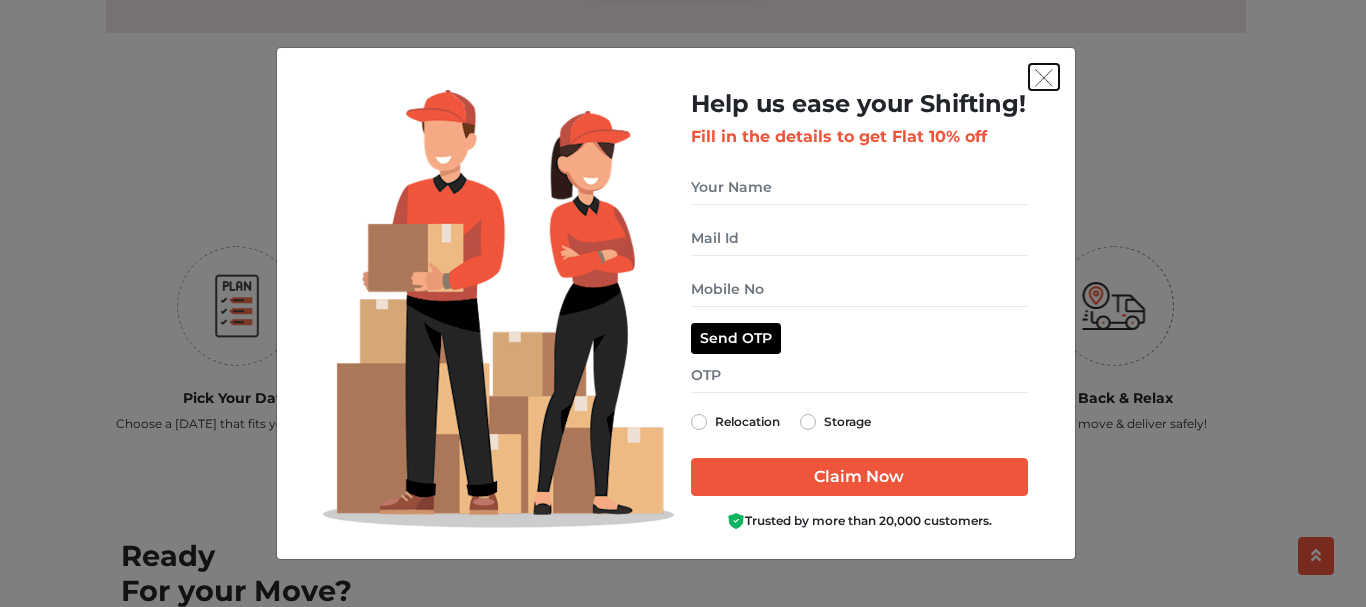 click at bounding box center [1044, 78] 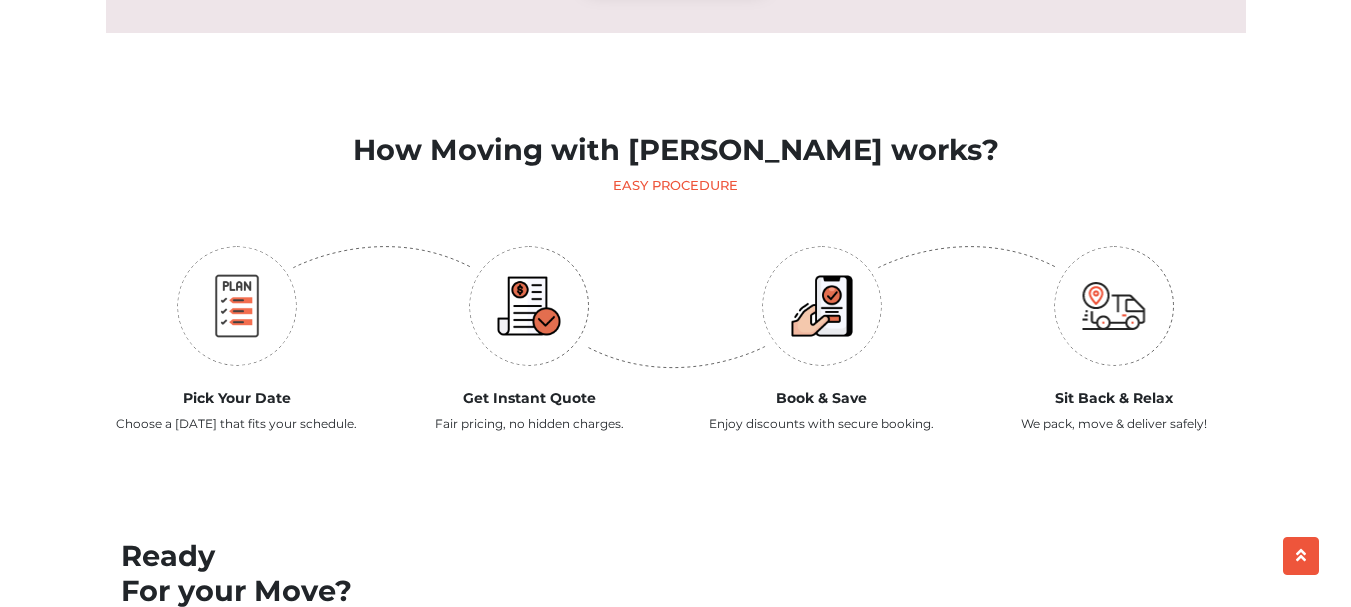 scroll, scrollTop: 0, scrollLeft: 0, axis: both 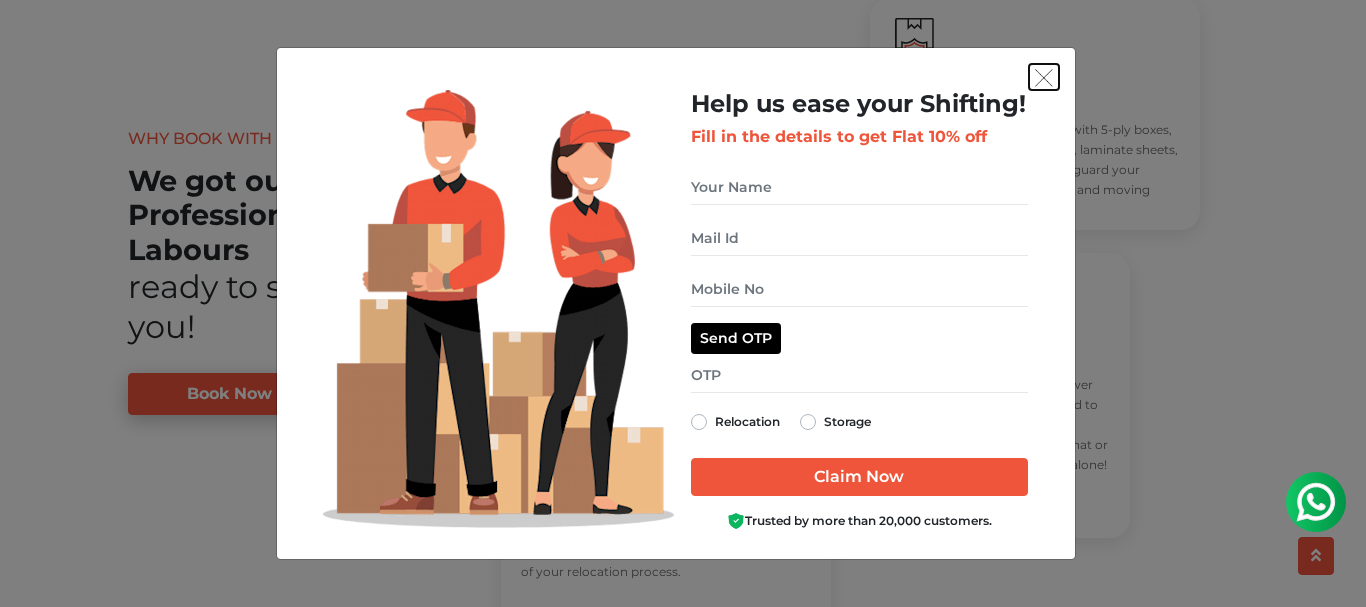 click at bounding box center (1044, 78) 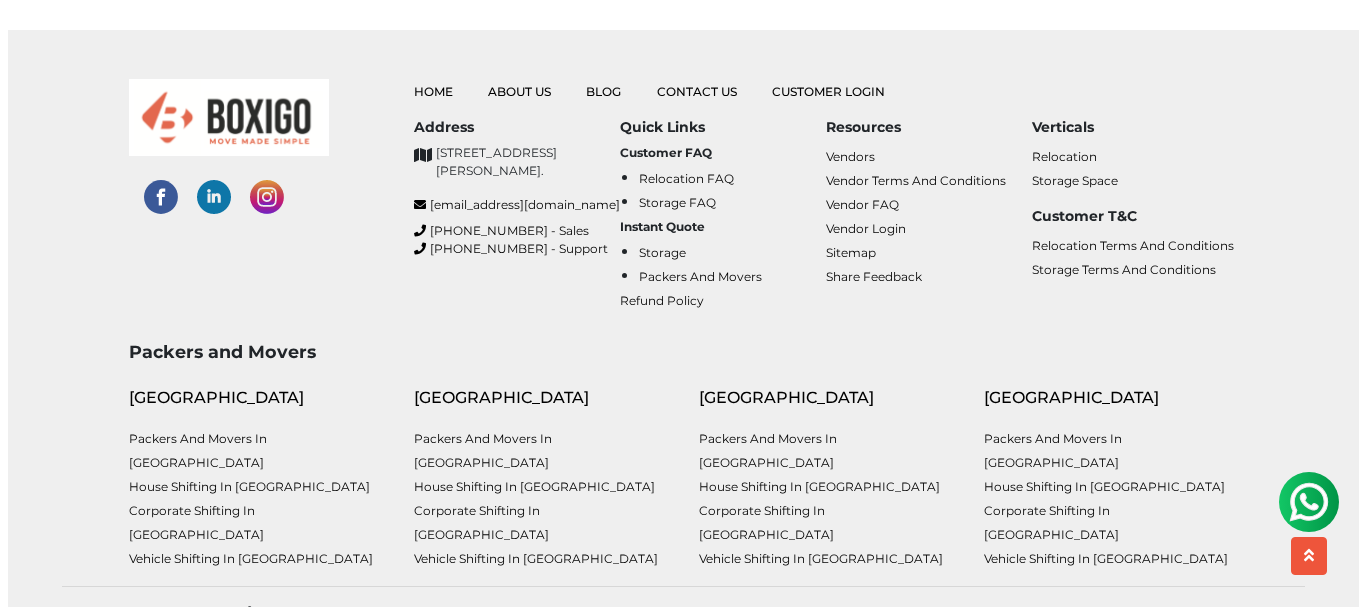 scroll, scrollTop: 5100, scrollLeft: 0, axis: vertical 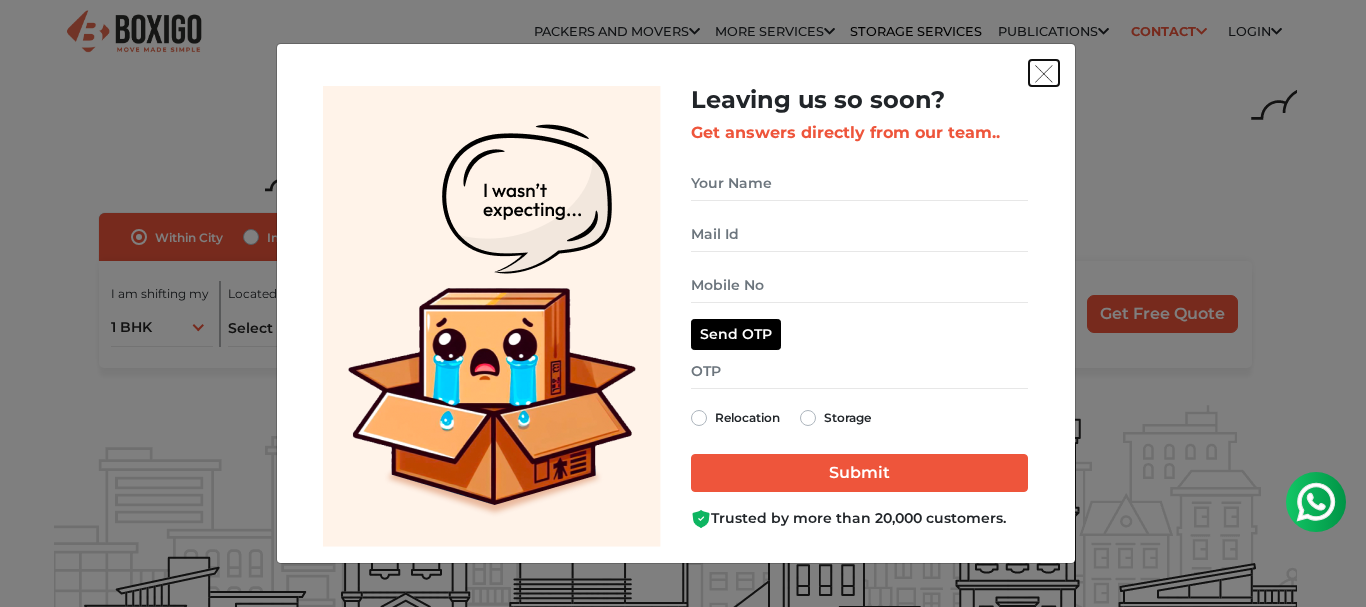 click at bounding box center (1044, 74) 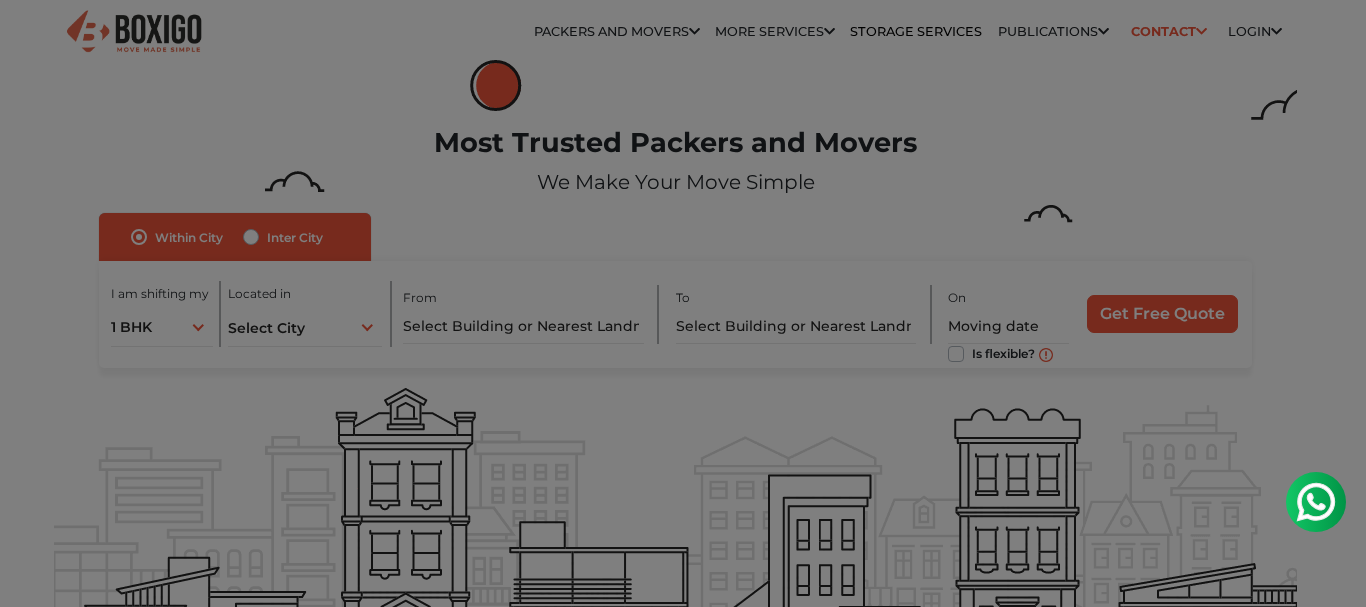 scroll, scrollTop: 0, scrollLeft: 0, axis: both 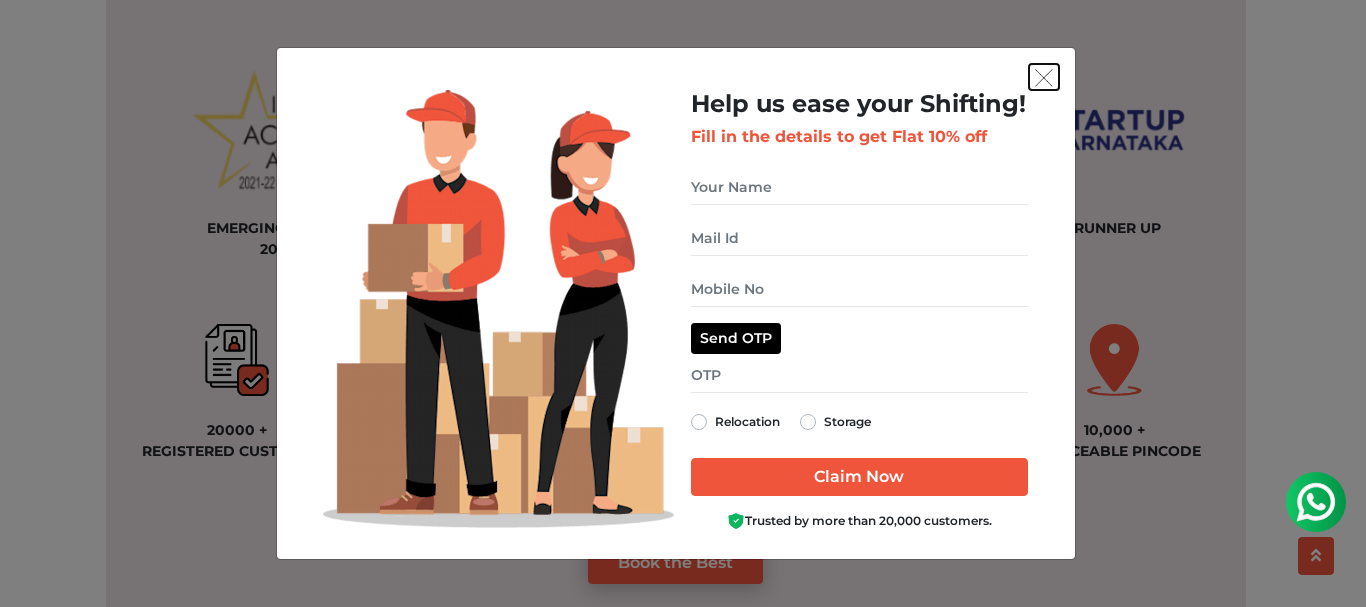 click at bounding box center [1044, 77] 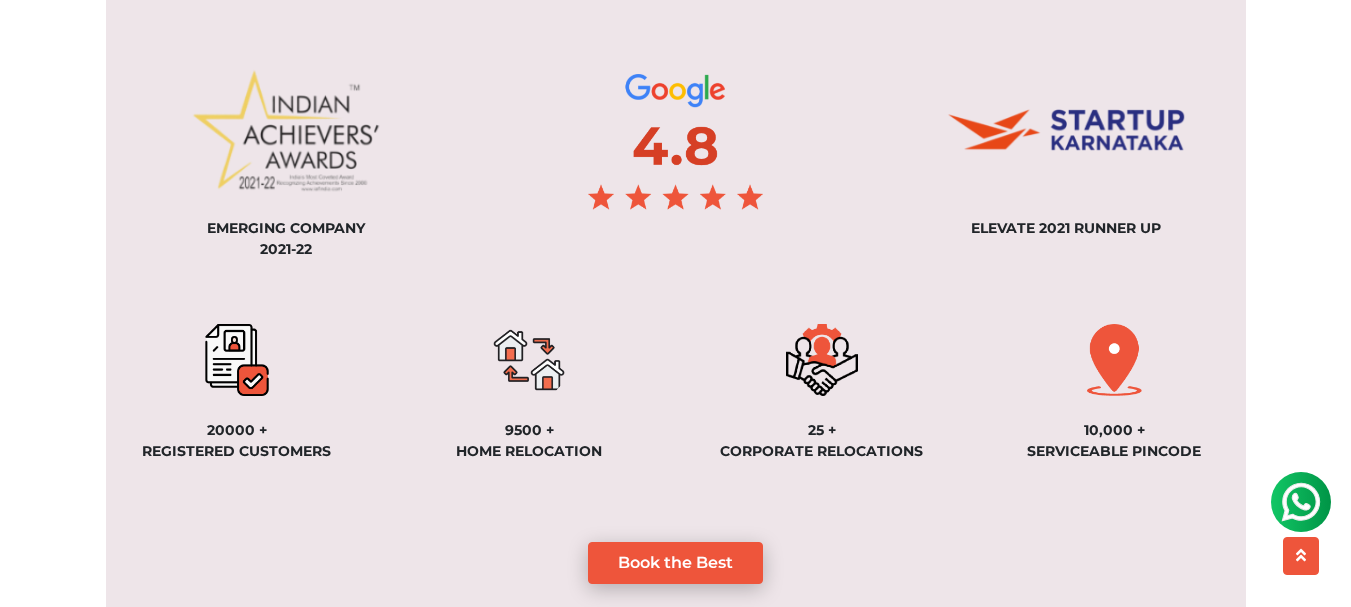 click at bounding box center [286, 130] 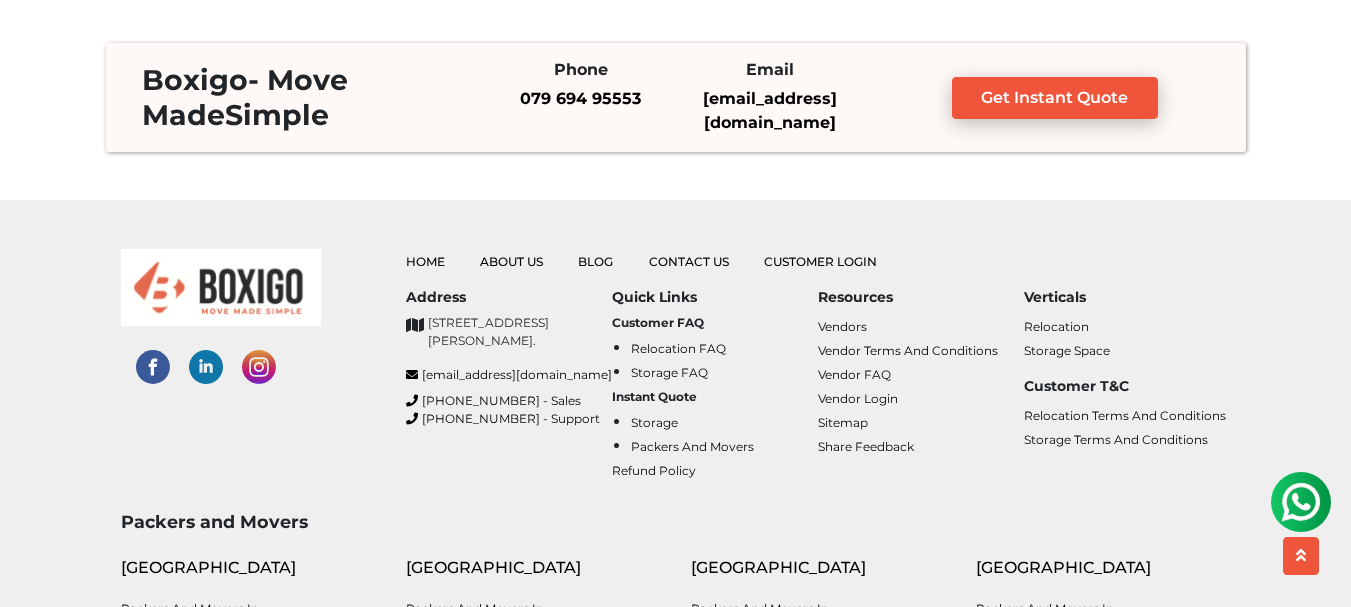 scroll, scrollTop: 5100, scrollLeft: 0, axis: vertical 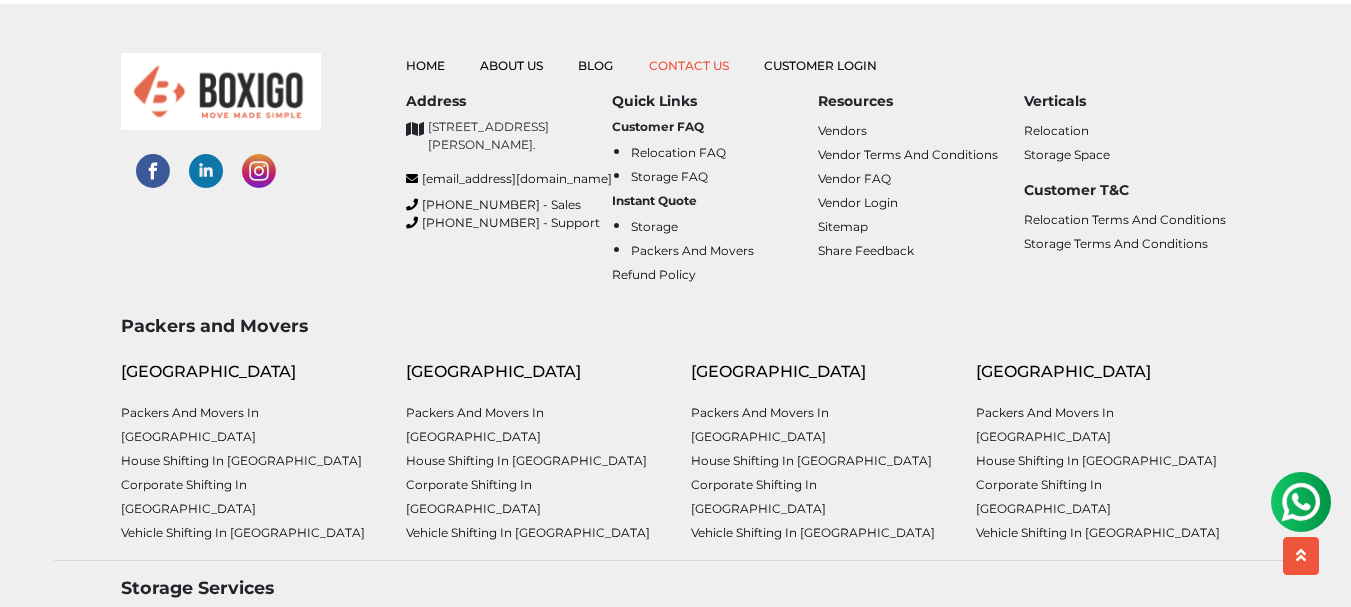 click on "Contact Us" at bounding box center [689, 65] 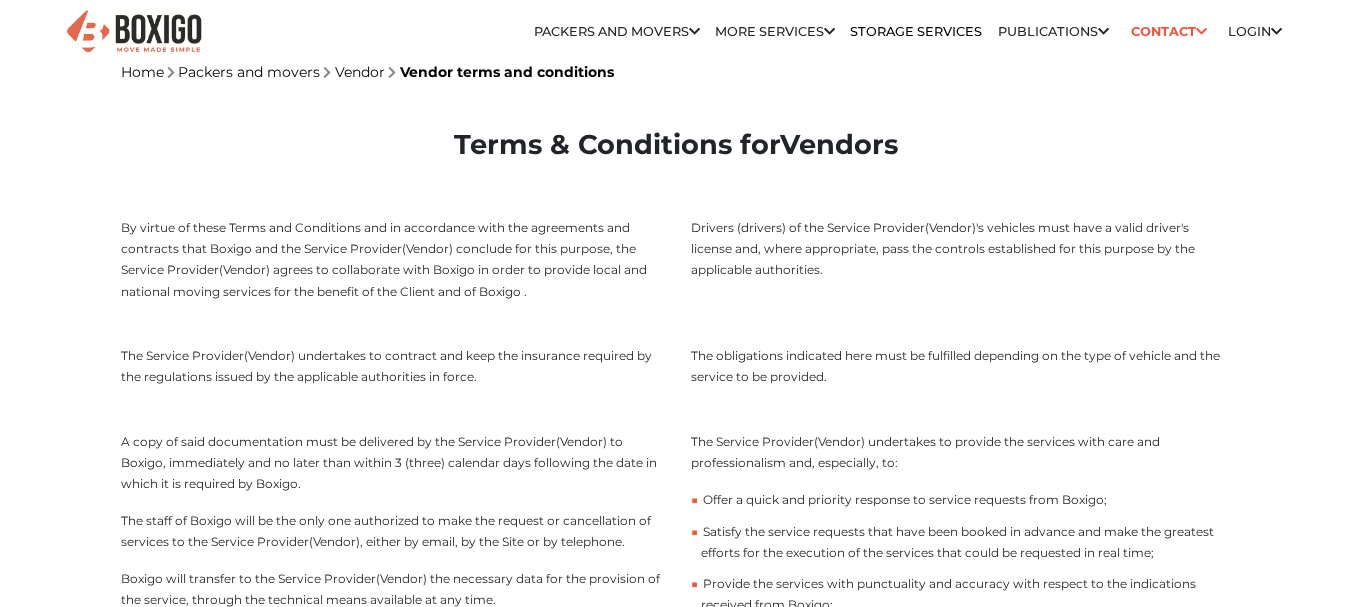 scroll, scrollTop: 0, scrollLeft: 0, axis: both 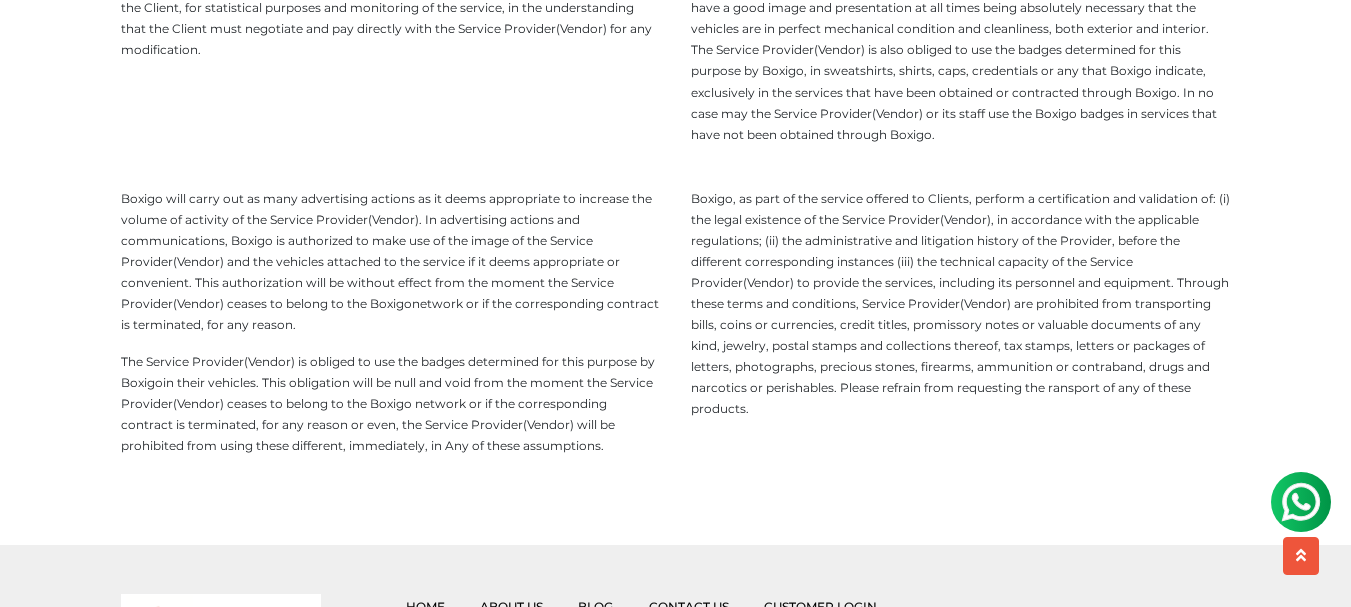 drag, startPoint x: 731, startPoint y: 217, endPoint x: 1235, endPoint y: 408, distance: 538.9777 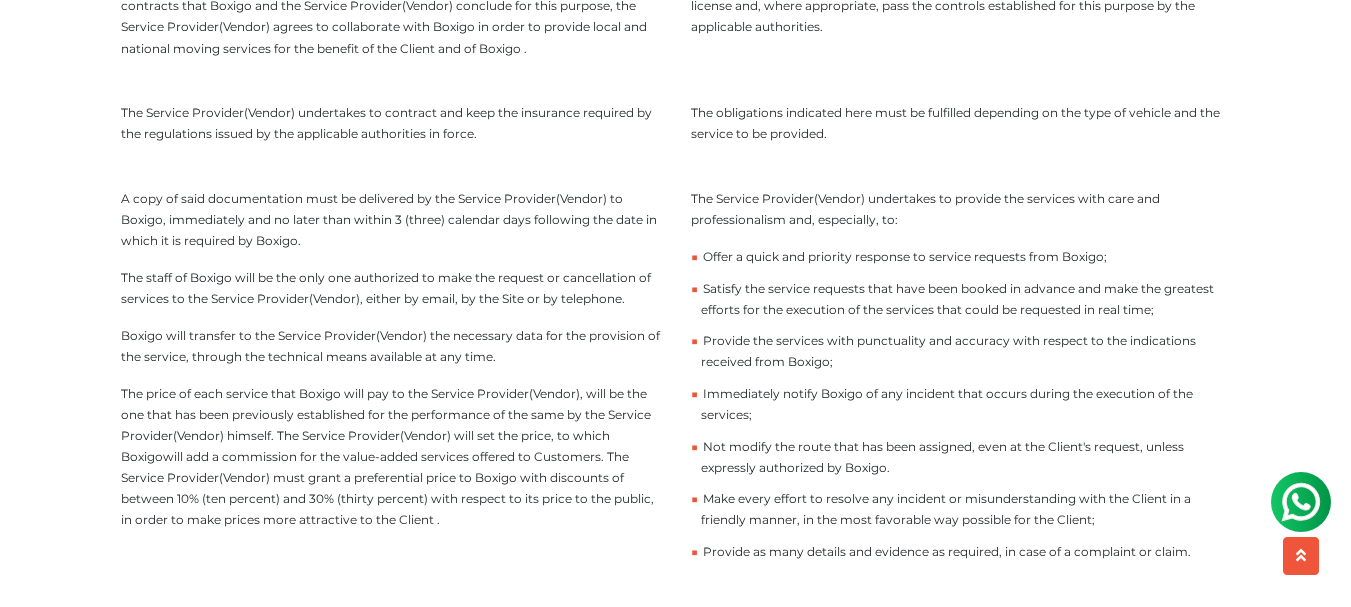 scroll, scrollTop: 300, scrollLeft: 0, axis: vertical 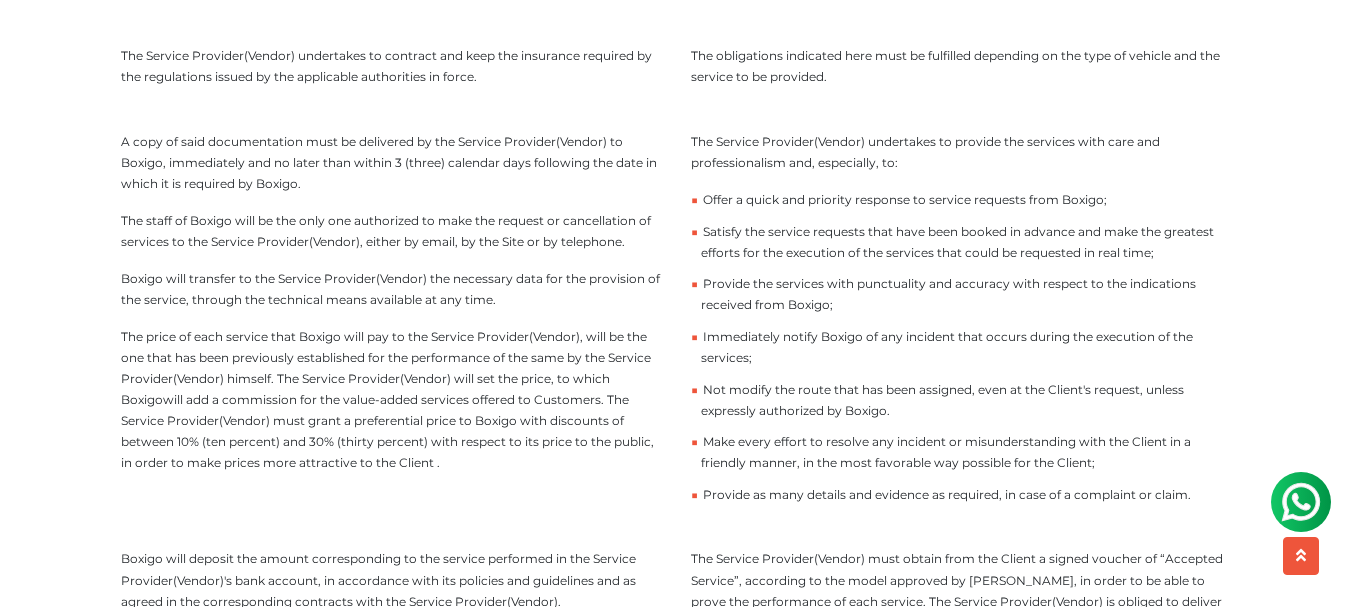 drag, startPoint x: 123, startPoint y: 281, endPoint x: 507, endPoint y: 294, distance: 384.22 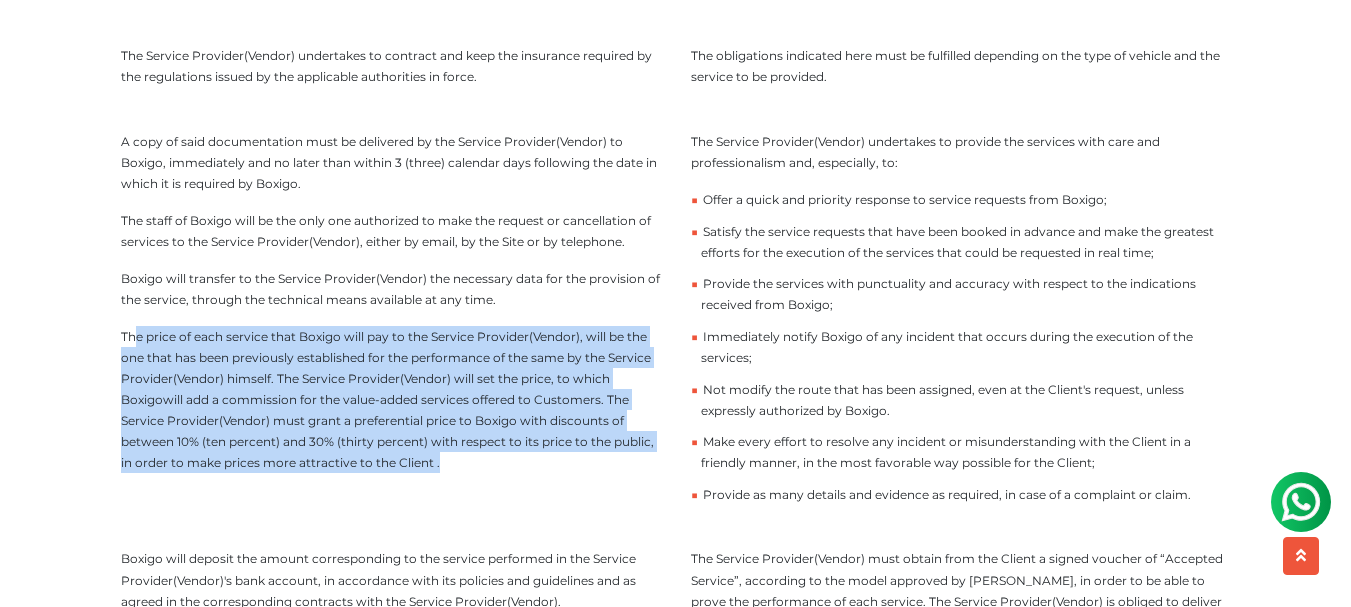drag, startPoint x: 132, startPoint y: 342, endPoint x: 629, endPoint y: 462, distance: 511.2817 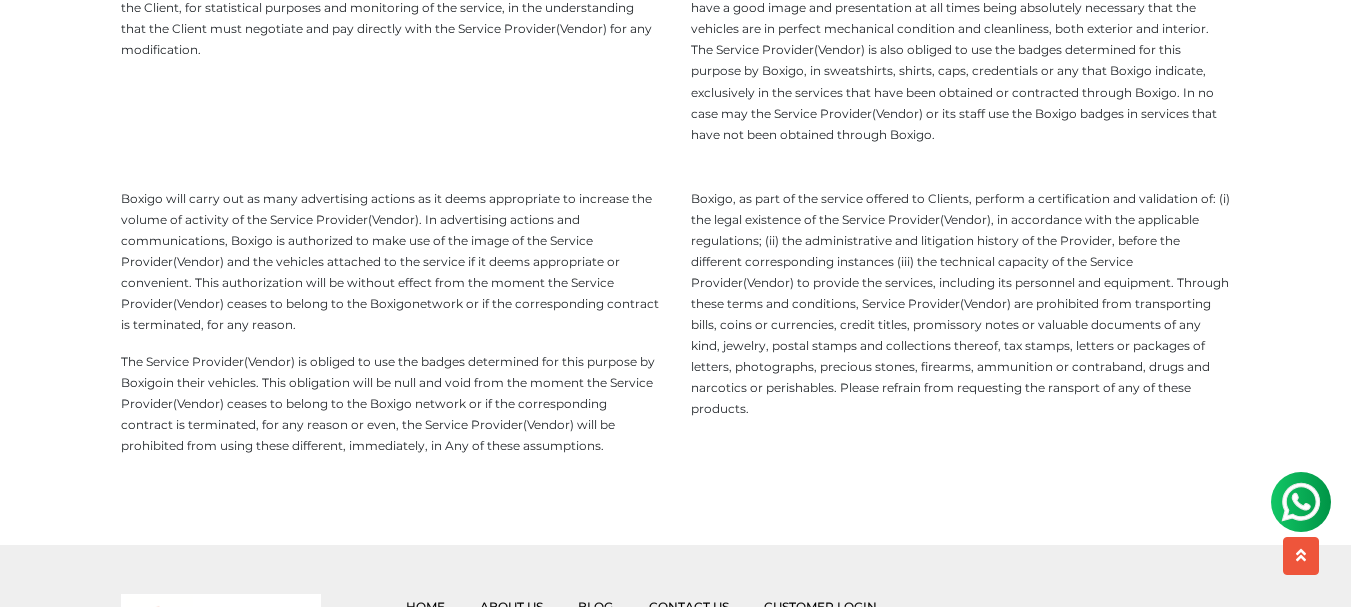 scroll, scrollTop: 0, scrollLeft: 0, axis: both 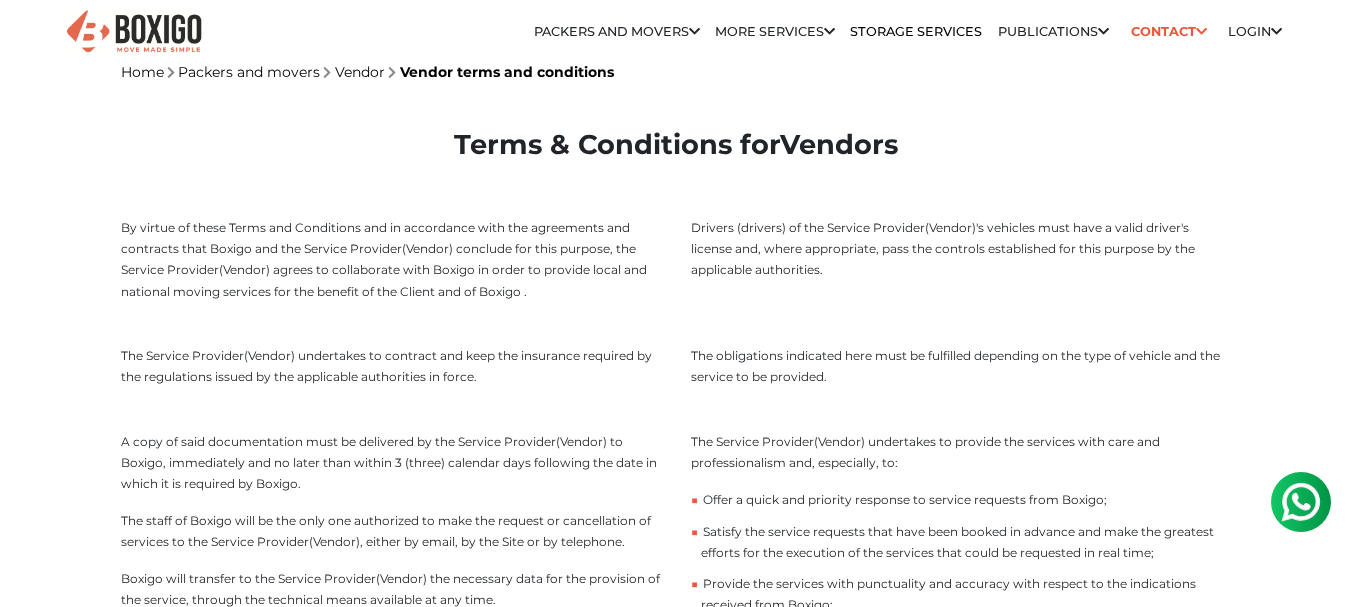 click on "By virtue of these Terms and Conditions and in accordance with the agreements and contracts that Boxigo and the Service Provider(Vendor) conclude for this purpose, the Service Provider(Vendor) agrees to collaborate with Boxigo in order to provide local and national moving services for the benefit of the Client and of Boxigo ." at bounding box center (391, 259) 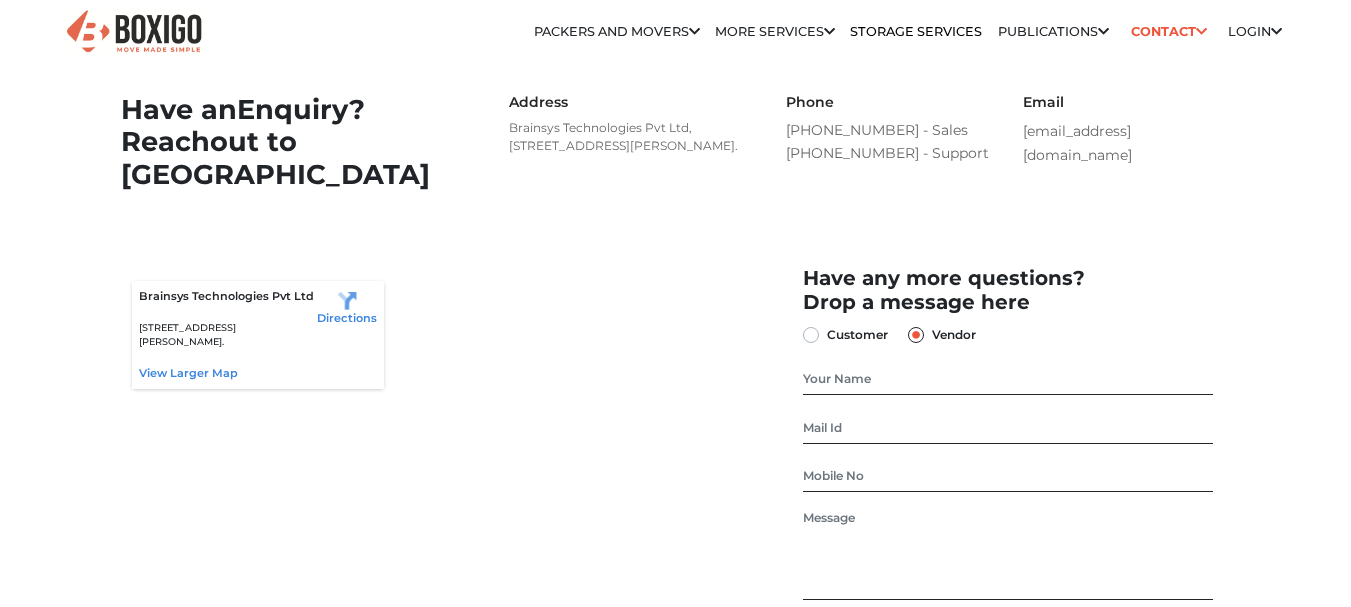 scroll, scrollTop: 0, scrollLeft: 0, axis: both 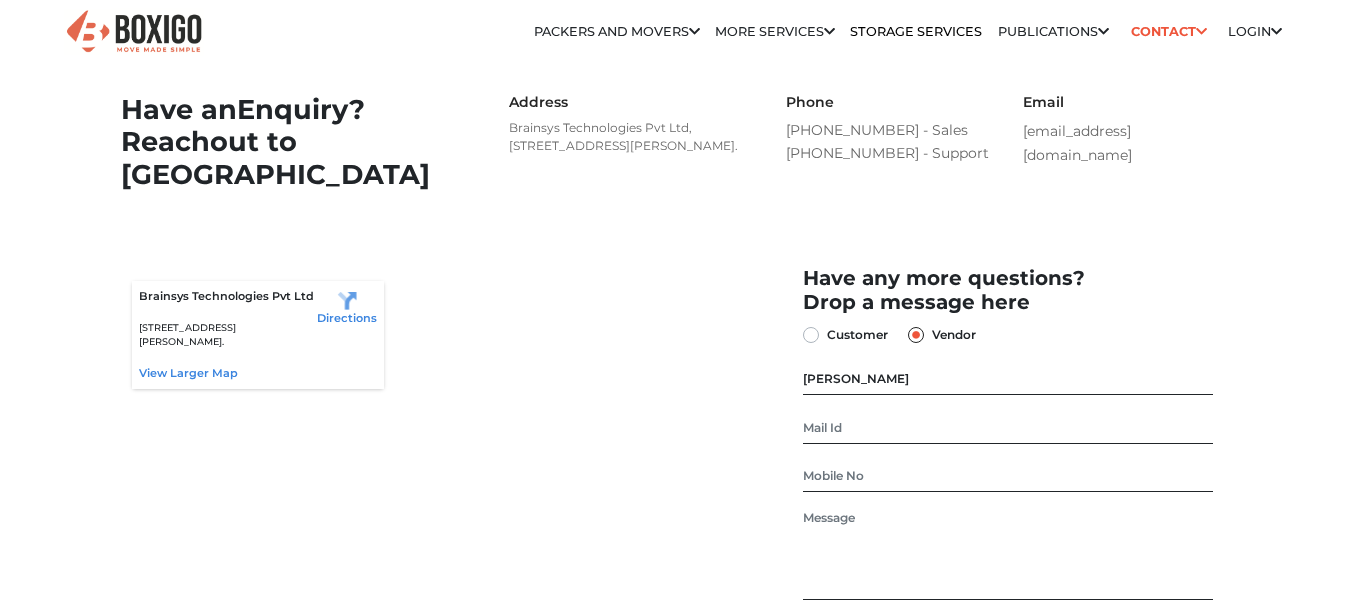 type on "[PERSON_NAME]" 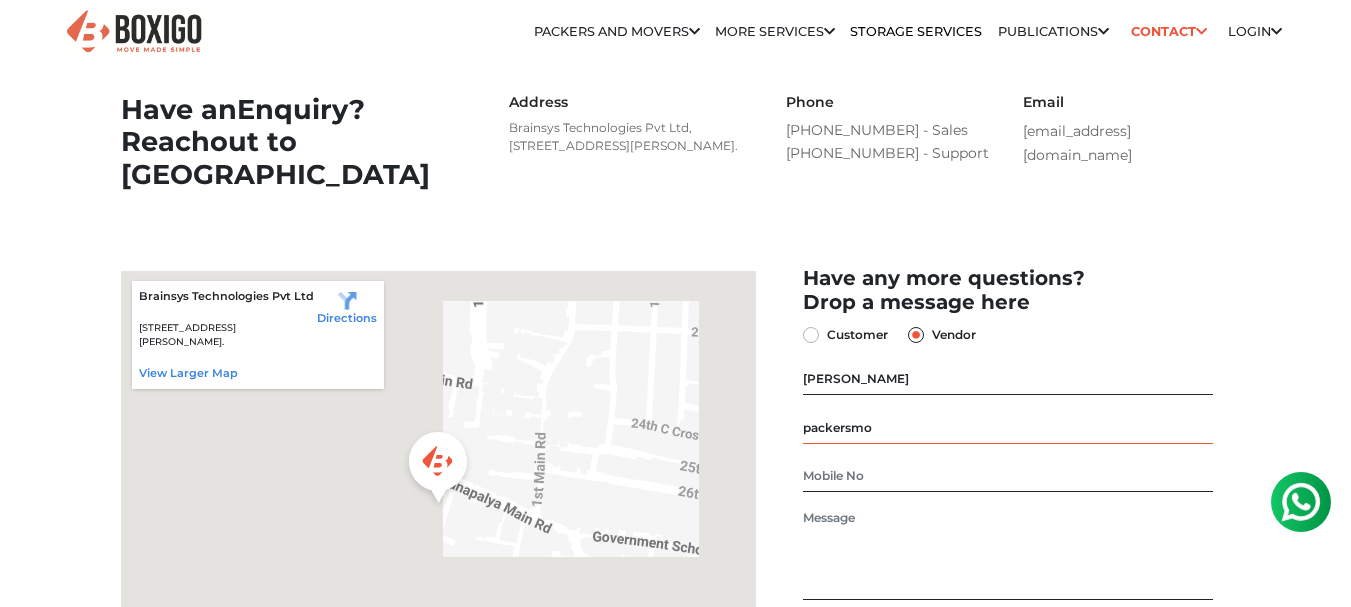 scroll, scrollTop: 0, scrollLeft: 0, axis: both 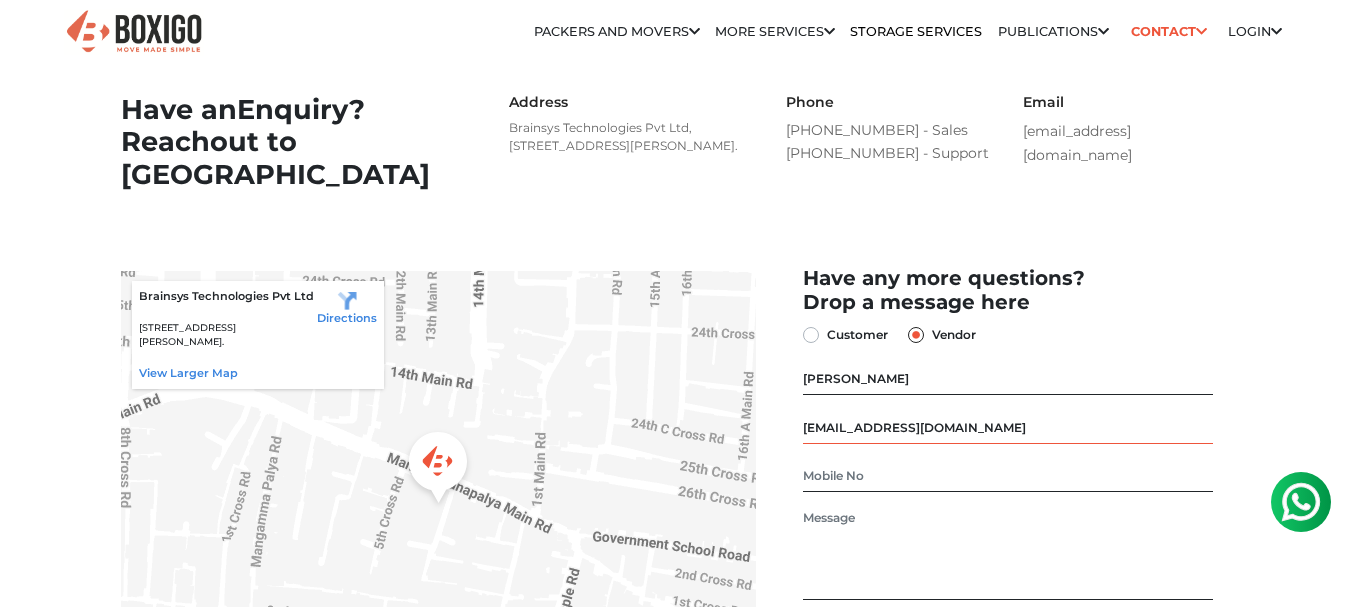 type on "[EMAIL_ADDRESS][DOMAIN_NAME]" 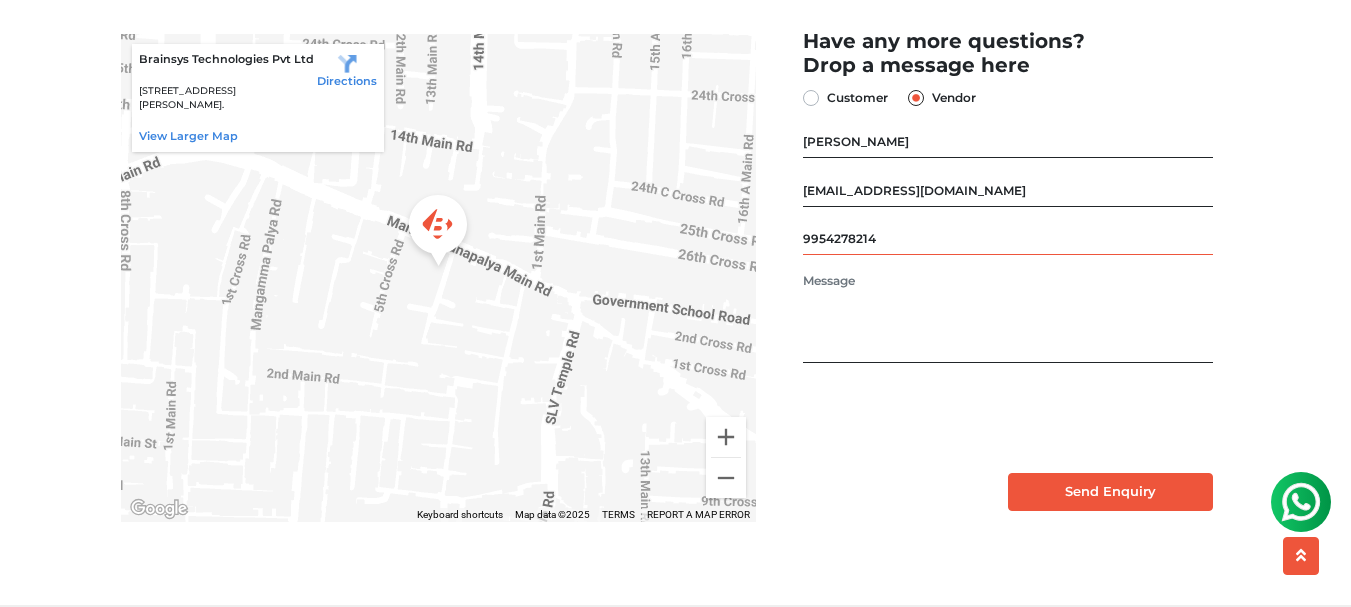scroll, scrollTop: 300, scrollLeft: 0, axis: vertical 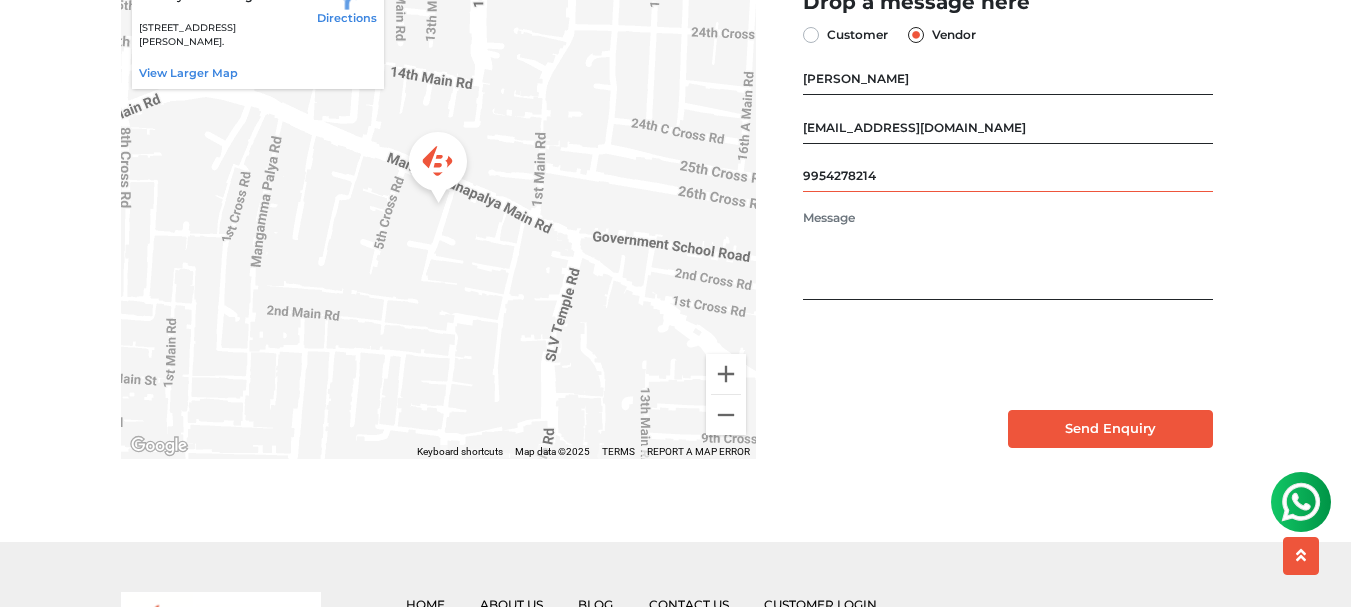 type on "9954278214" 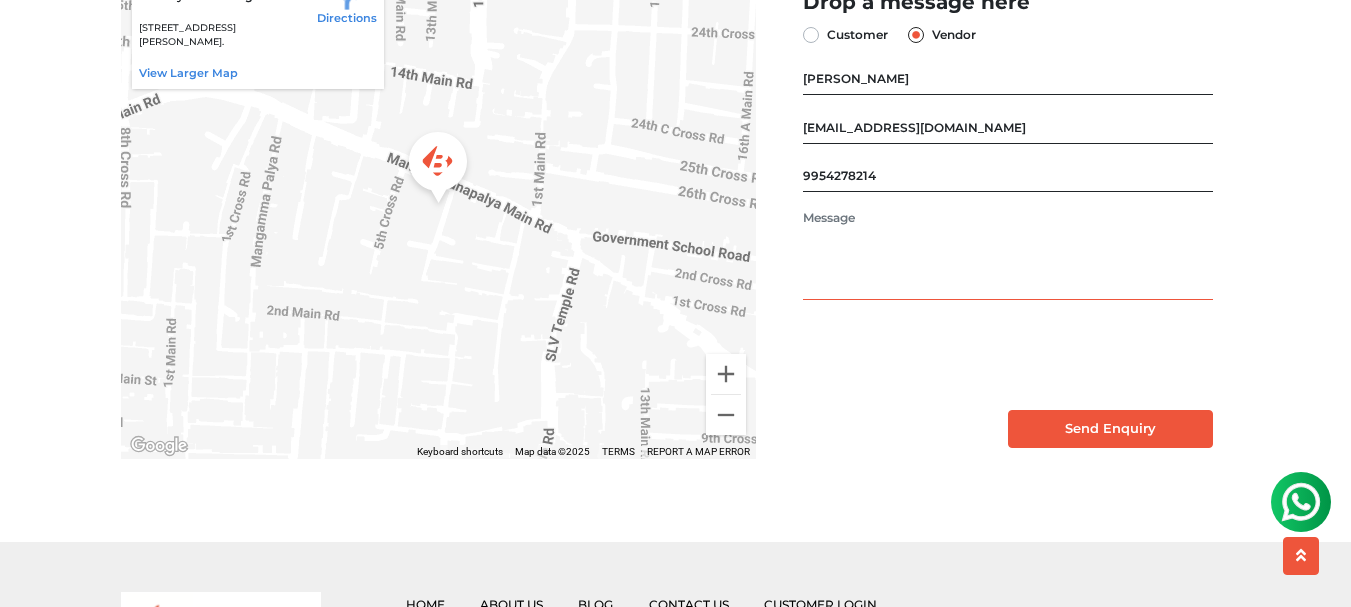 click at bounding box center [1007, 254] 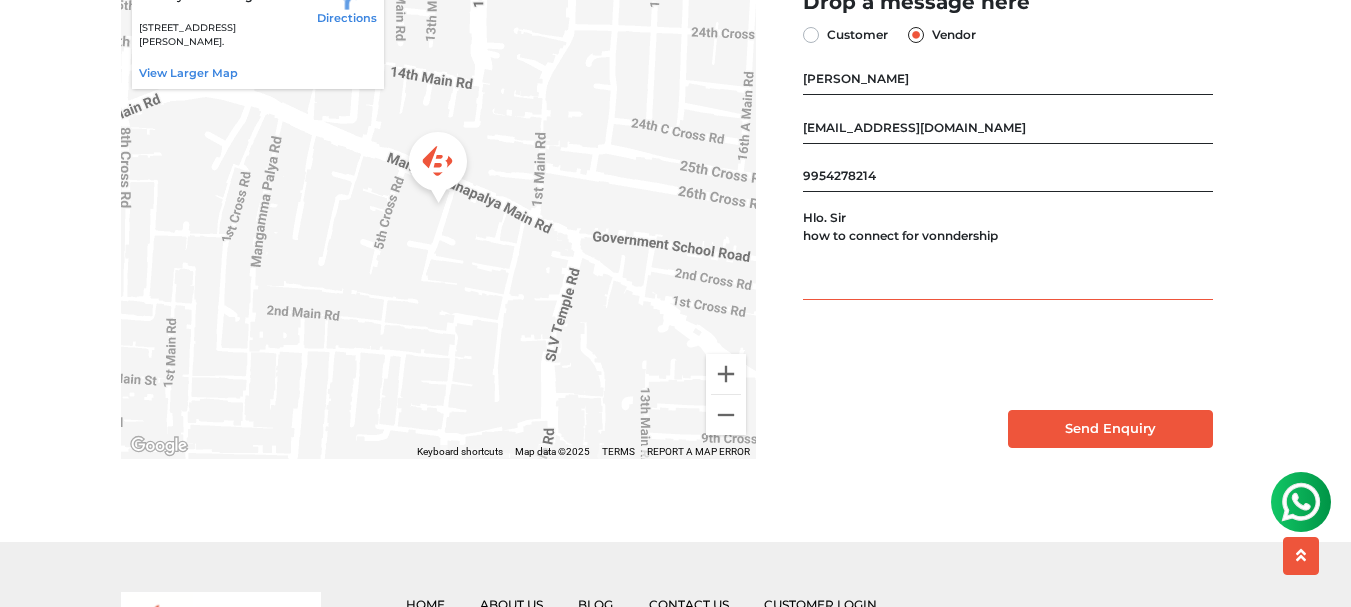 click on "Hlo. Sir
how to connect for vonndership" at bounding box center [1007, 254] 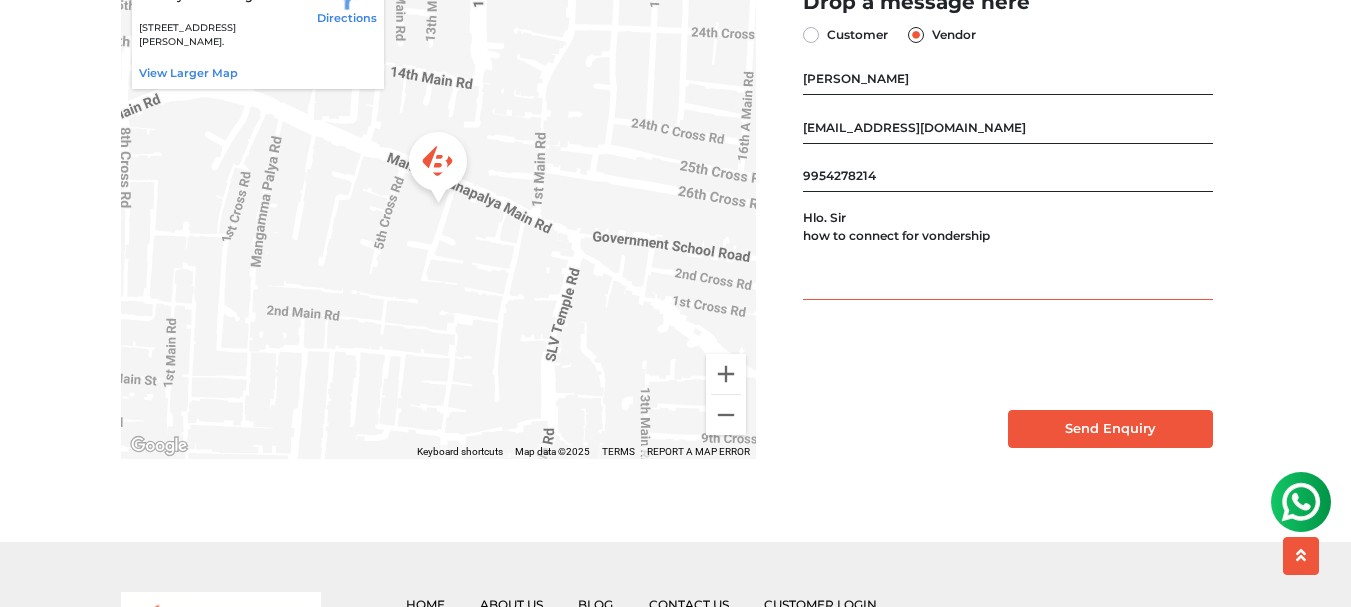click on "Hlo. Sir
how to connect for vondership" at bounding box center [1007, 254] 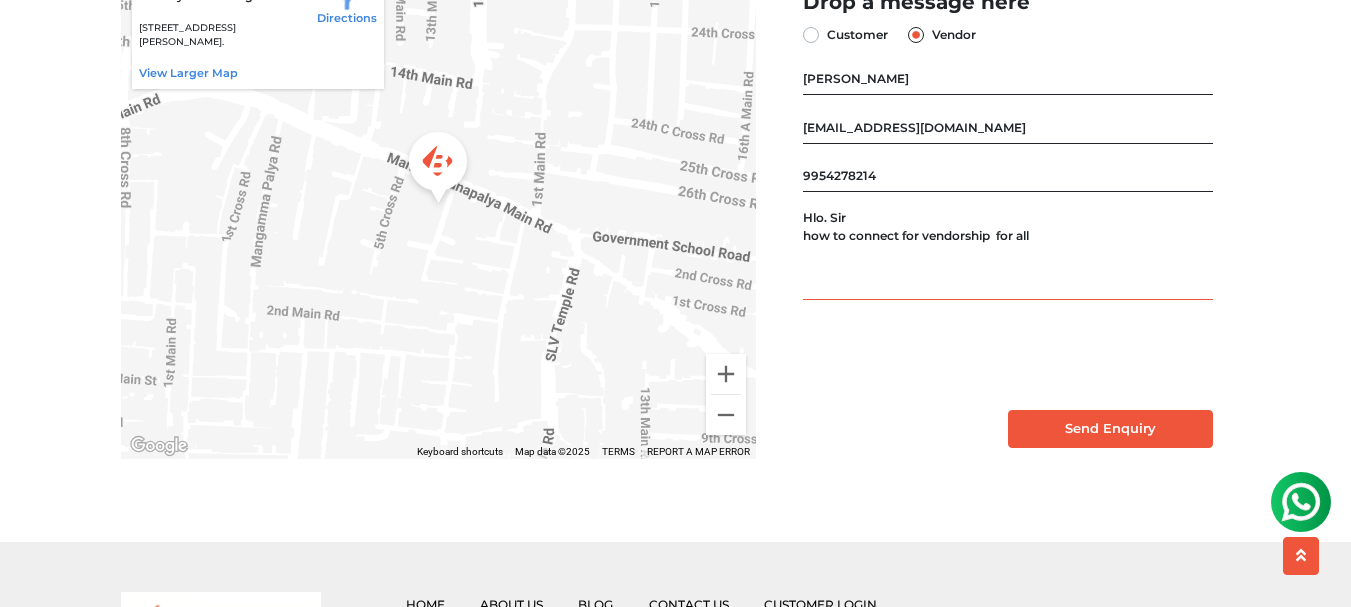 click on "Hlo. Sir
how to connect for vendorship  for all" at bounding box center [1007, 254] 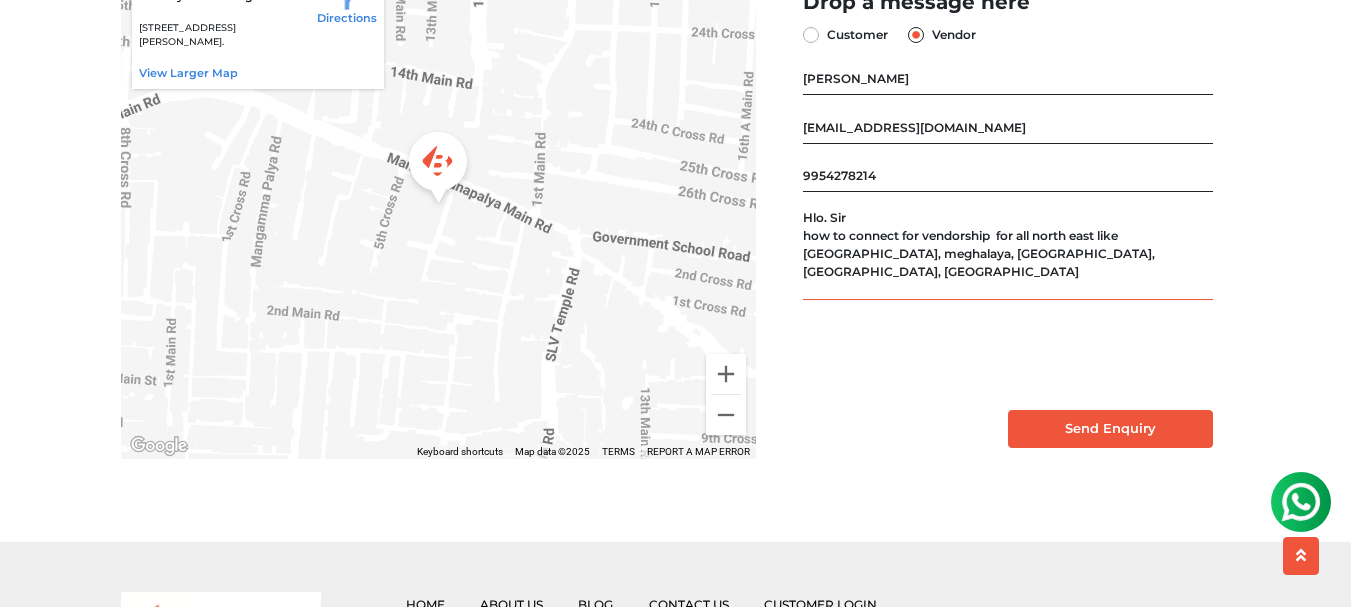 type on "Hlo. Sir
how to connect for vendorship  for all north east like
assam, meghalaya, tripura, mizoram, nagaland" 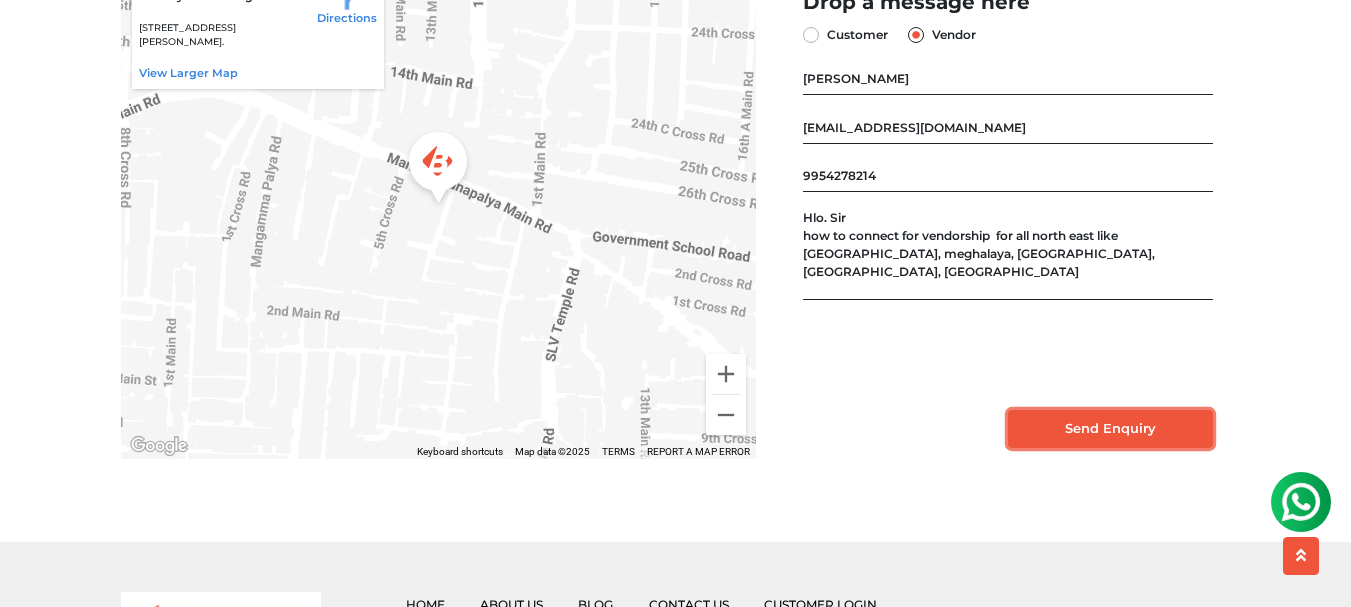 click on "Send Enquiry" at bounding box center (1110, 429) 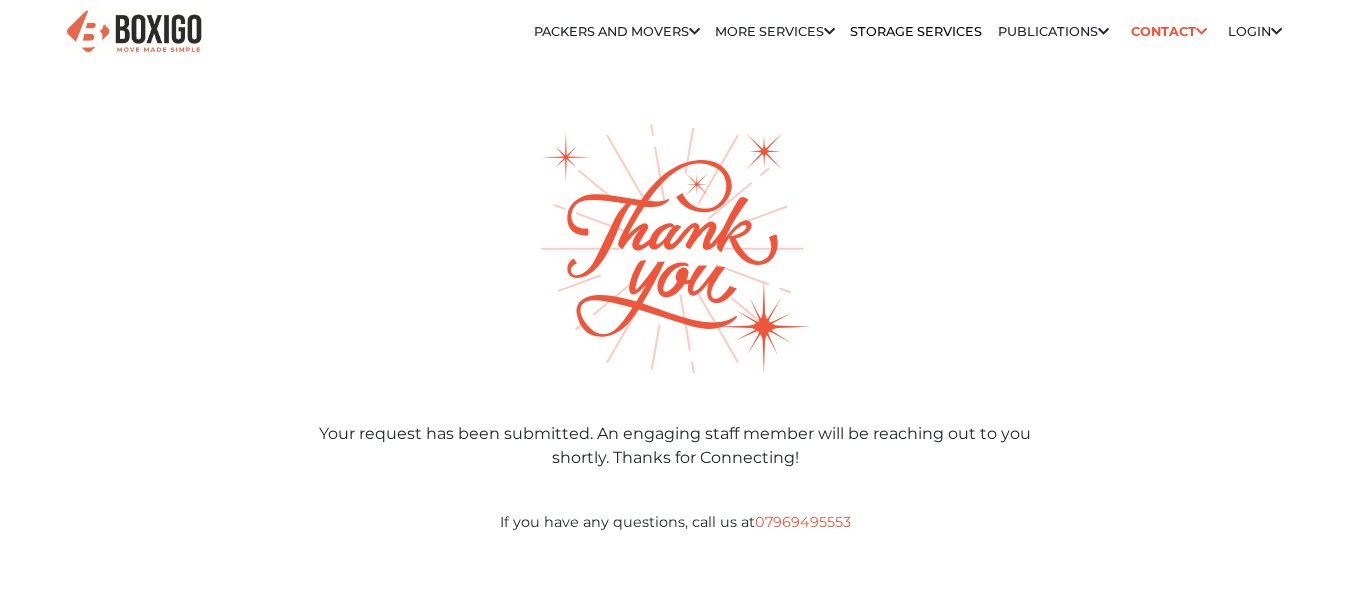 scroll, scrollTop: 0, scrollLeft: 0, axis: both 